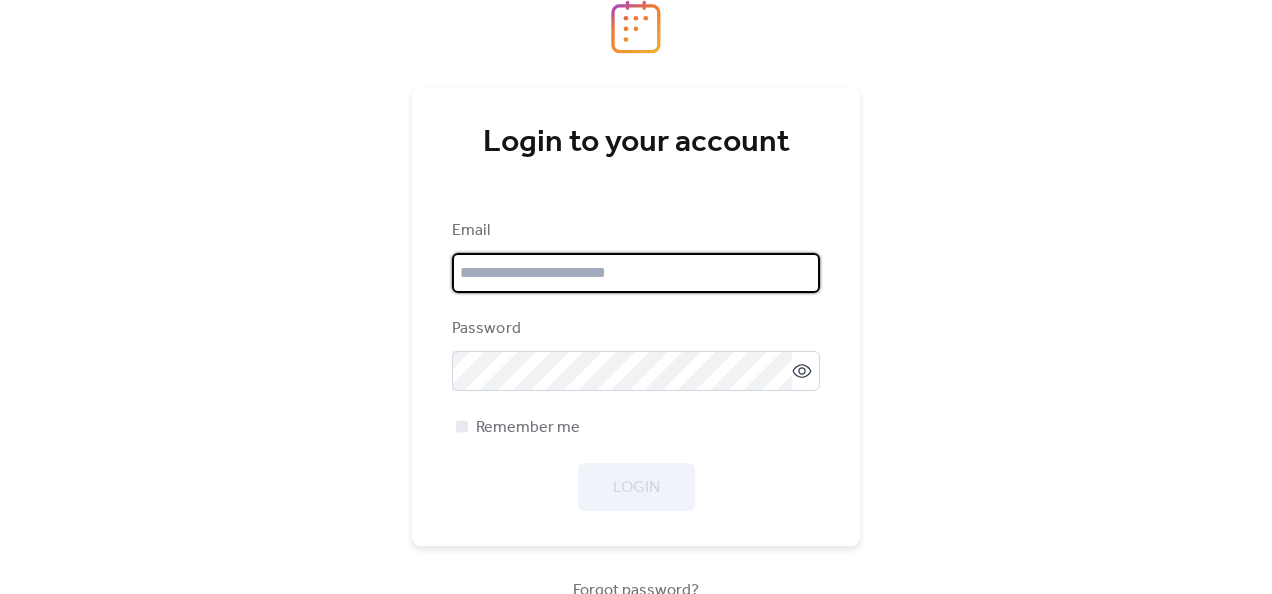 scroll, scrollTop: 0, scrollLeft: 0, axis: both 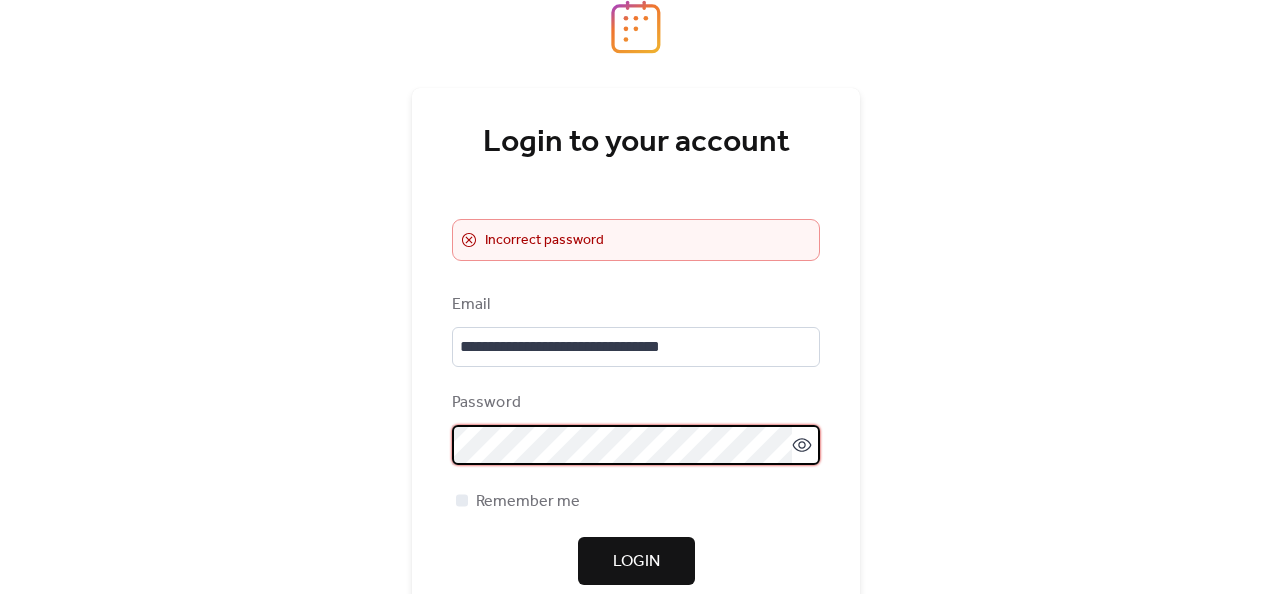 click on "**********" at bounding box center (636, 297) 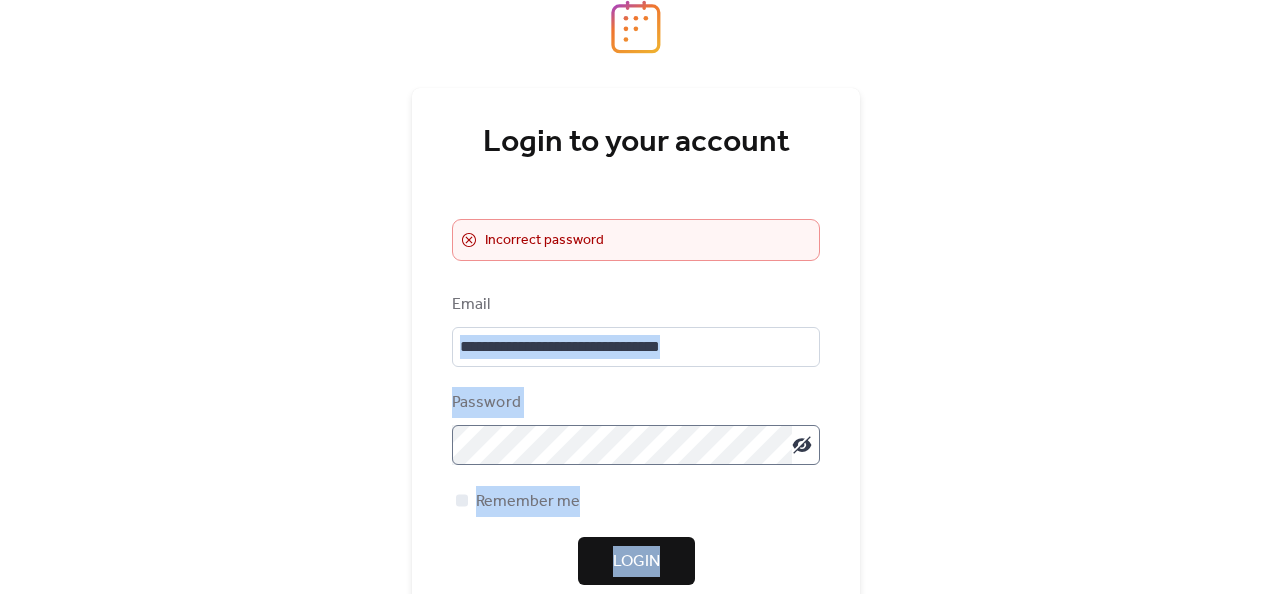 drag, startPoint x: 1271, startPoint y: 320, endPoint x: 1216, endPoint y: 518, distance: 205.49696 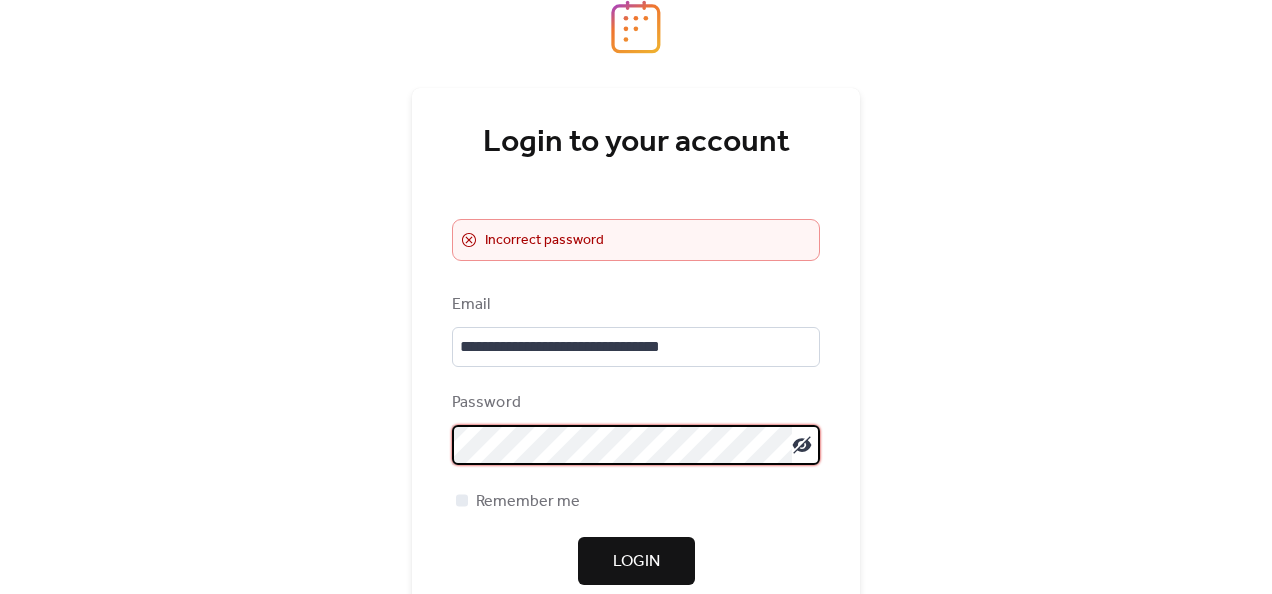 click on "**********" at bounding box center [636, 297] 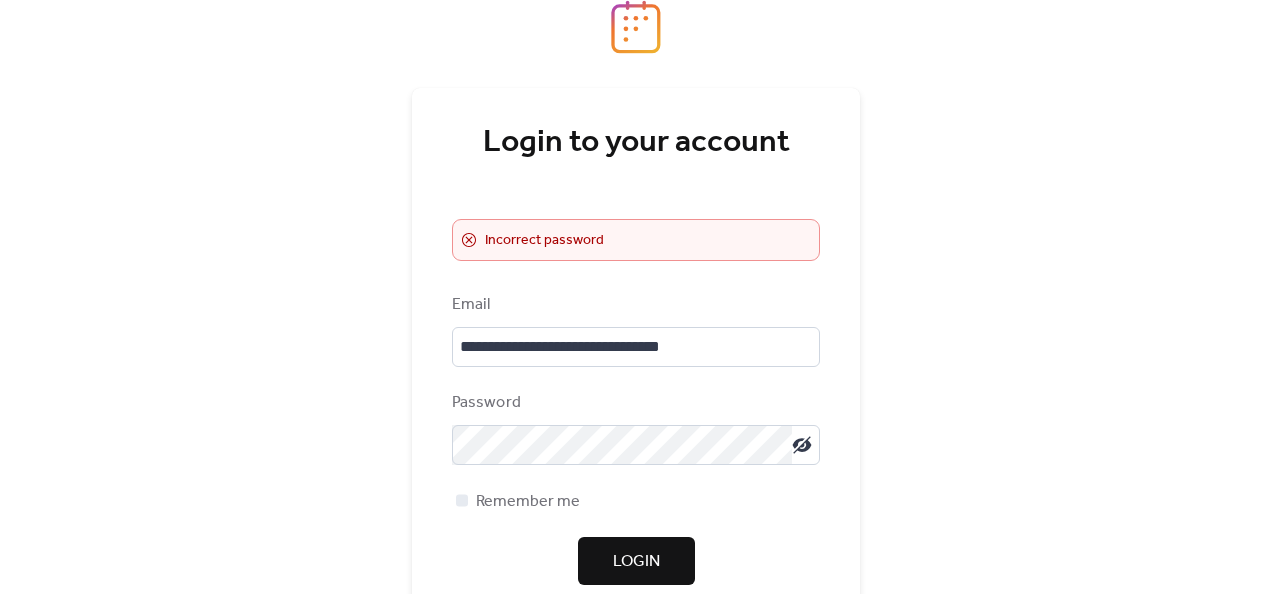 click on "**********" at bounding box center [636, 297] 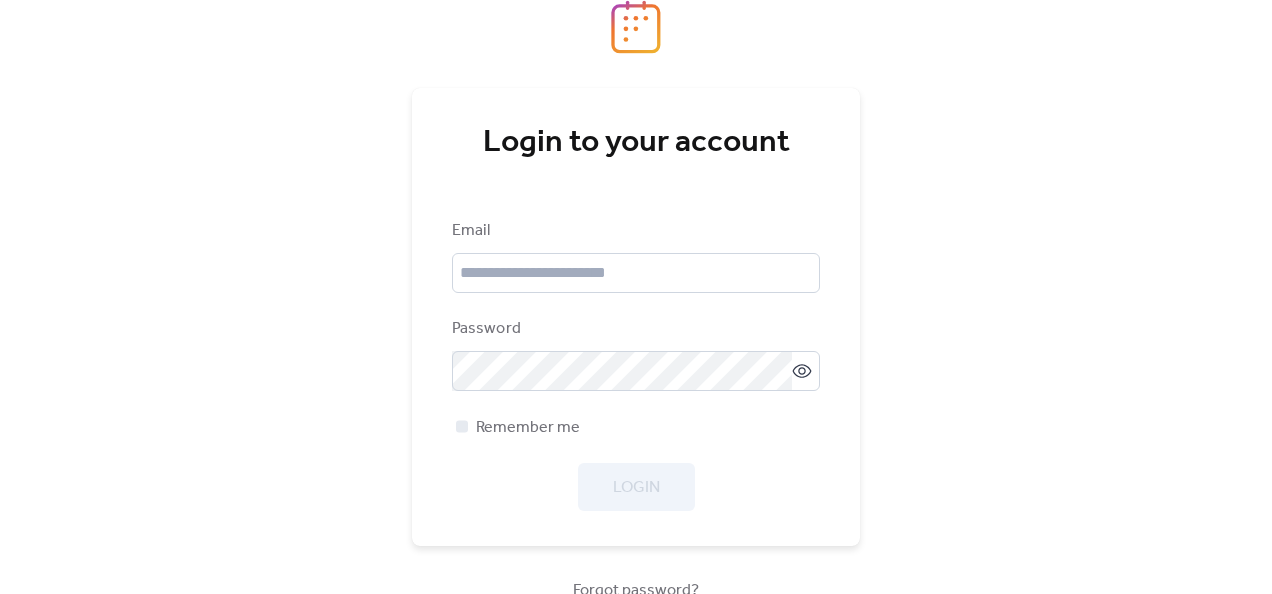scroll, scrollTop: 0, scrollLeft: 0, axis: both 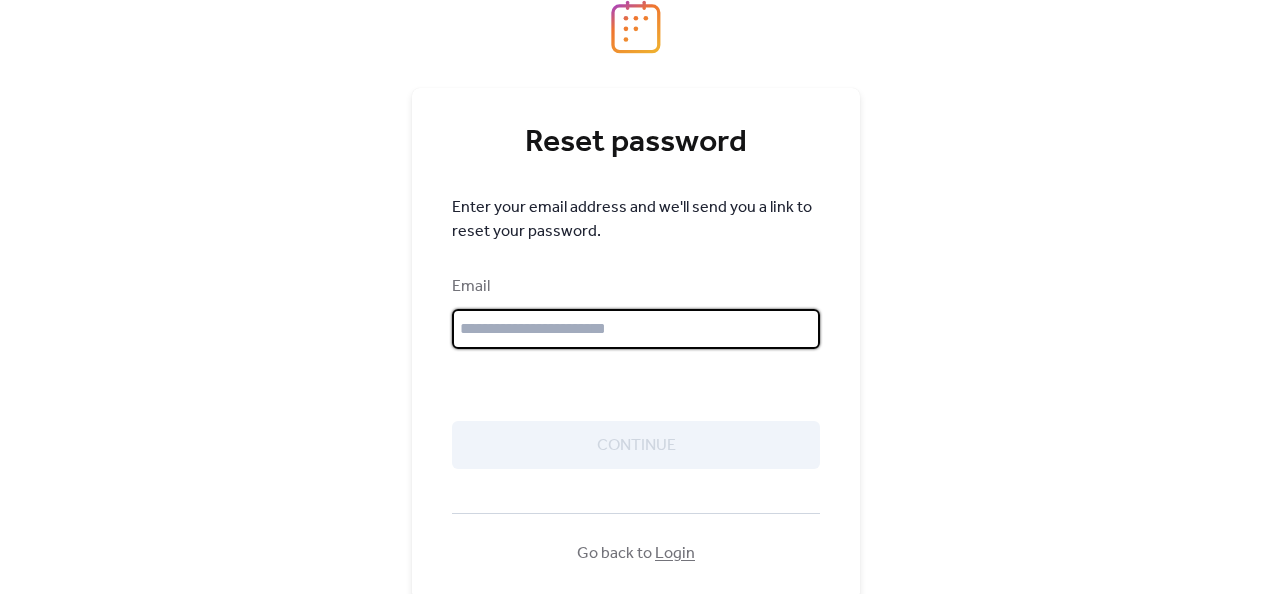 click at bounding box center [636, 329] 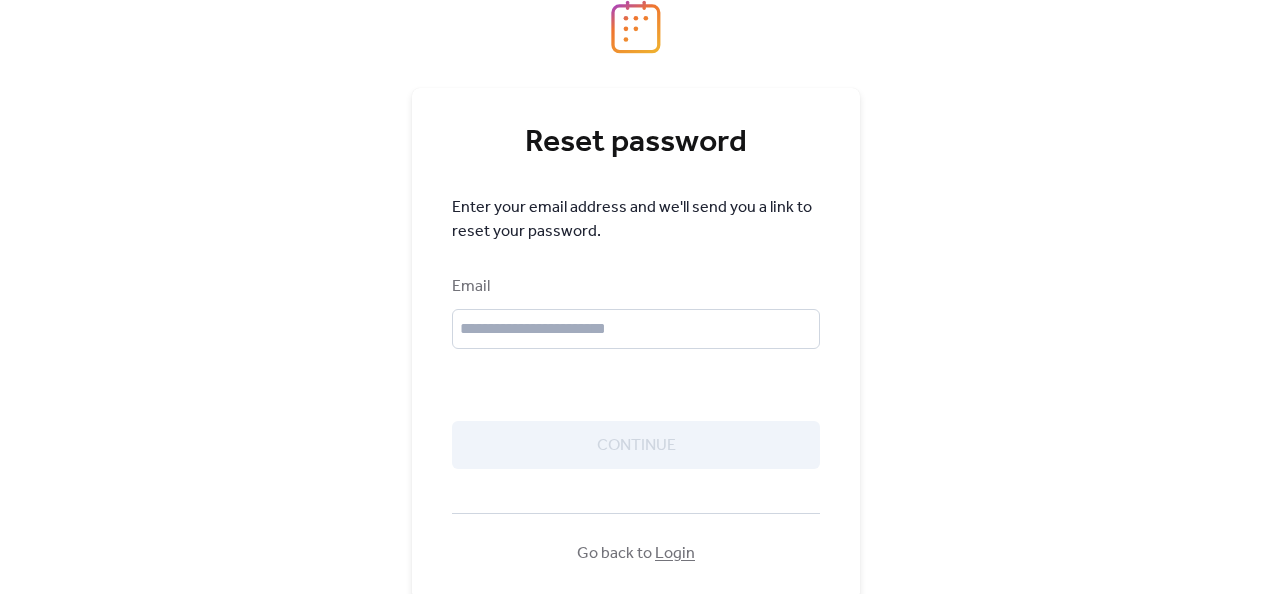 click on "Reset password Enter your email address and we'll send you a link to reset your password. Email Continue Go back to   Login   [DOMAIN_NAME]   Help Center   Contact Support   Privacy Policy Events Calendar - Forgot Password" at bounding box center (636, 297) 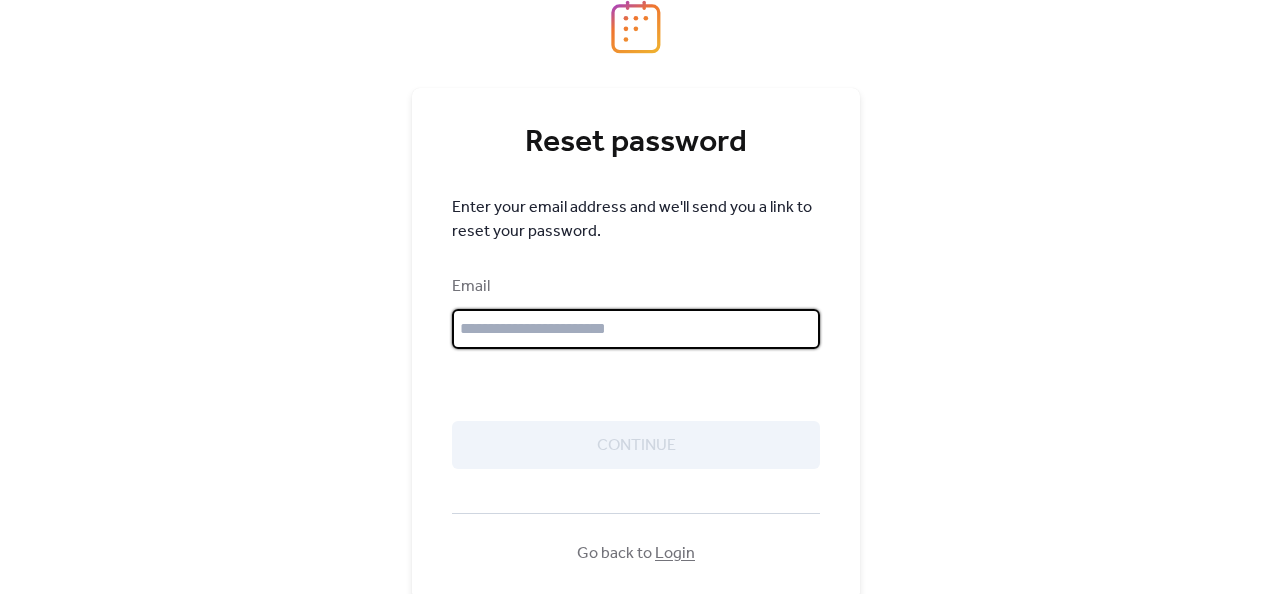 click at bounding box center [636, 329] 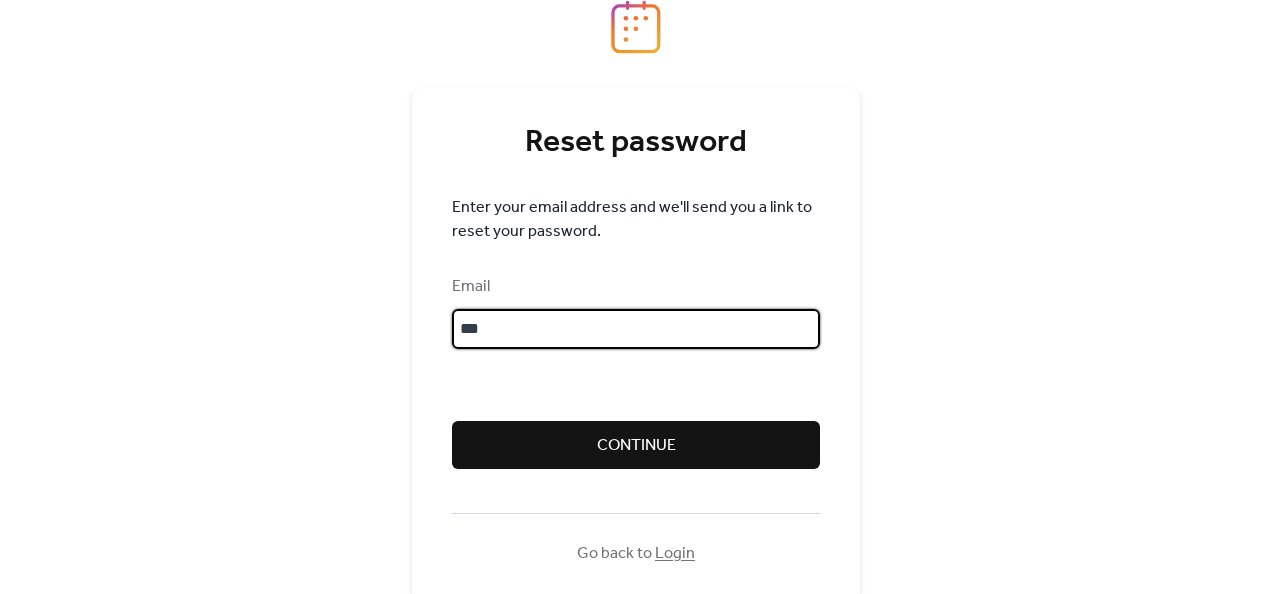 type on "**********" 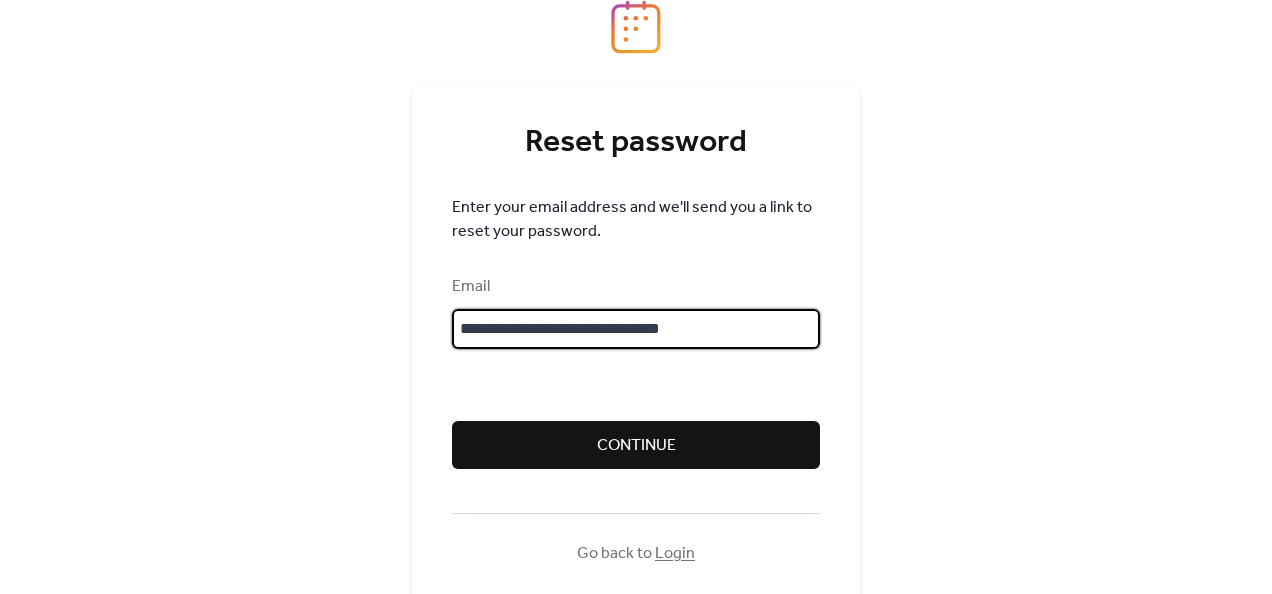 click on "Continue" at bounding box center [636, 445] 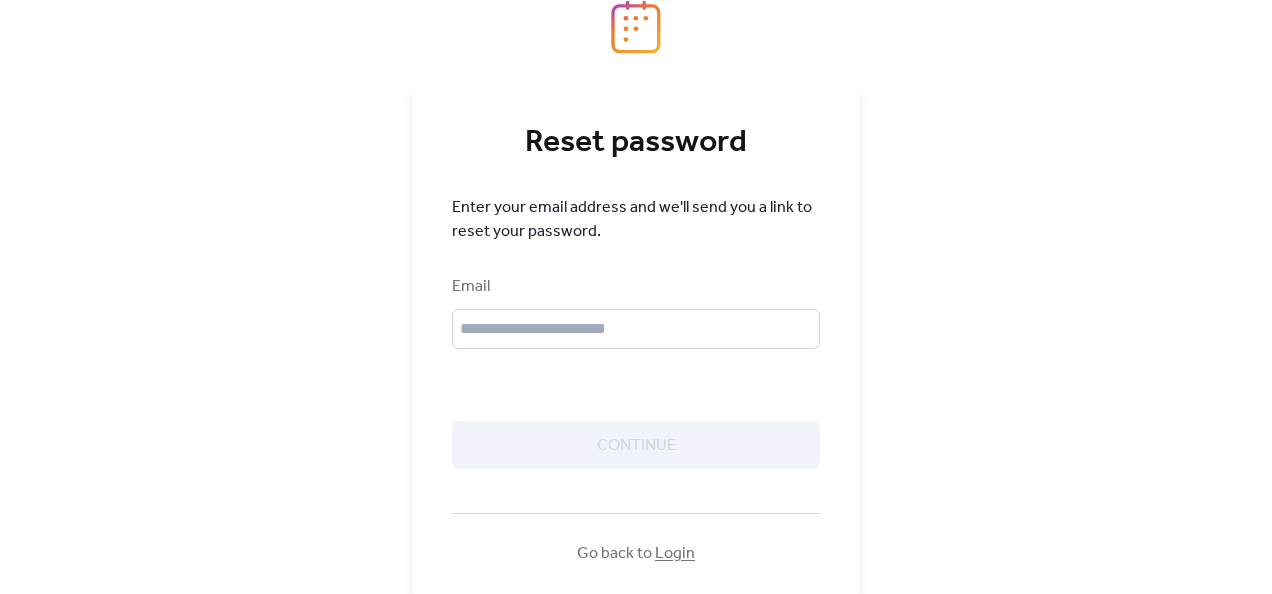 scroll, scrollTop: 0, scrollLeft: 0, axis: both 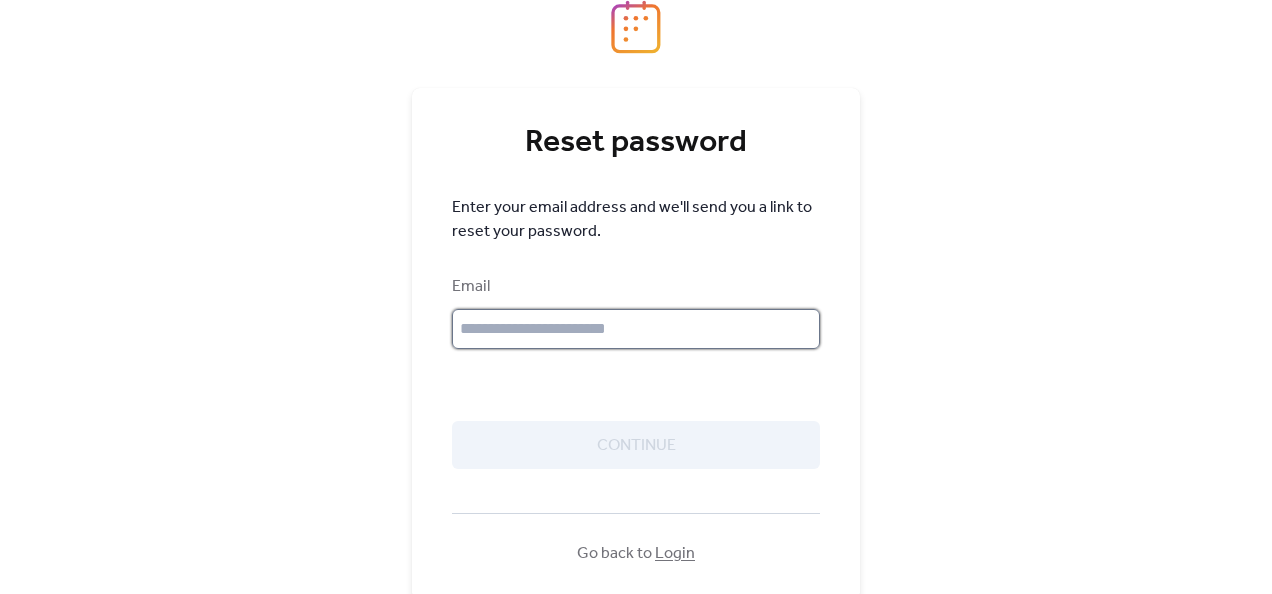 click at bounding box center (636, 329) 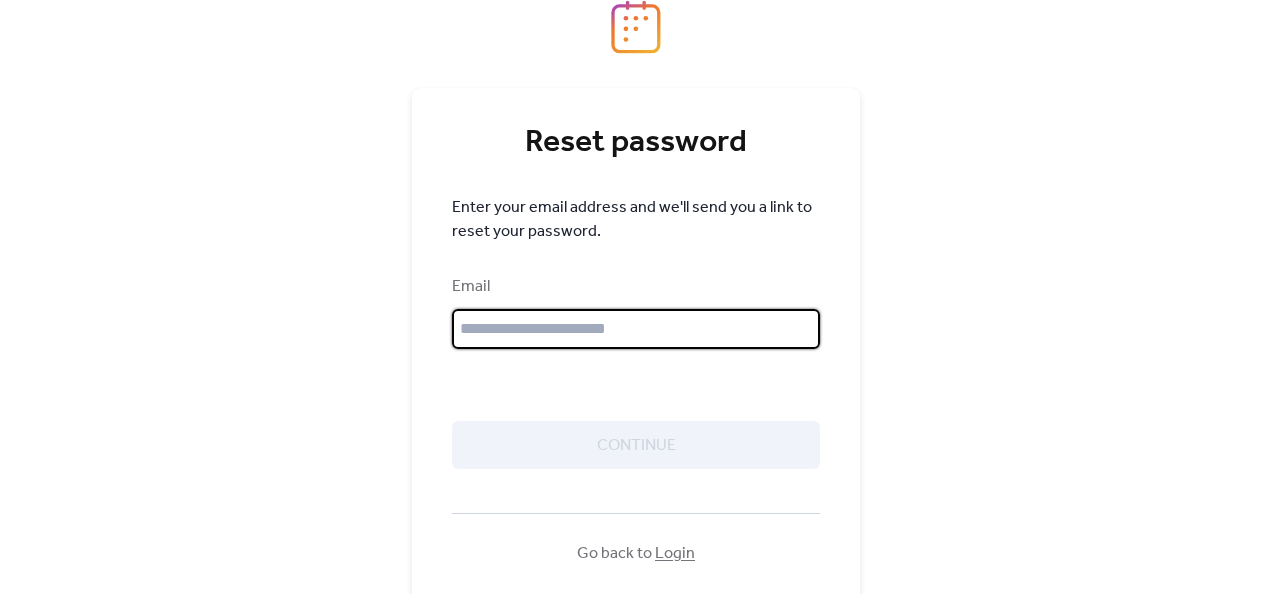 click on "Login" at bounding box center (675, 553) 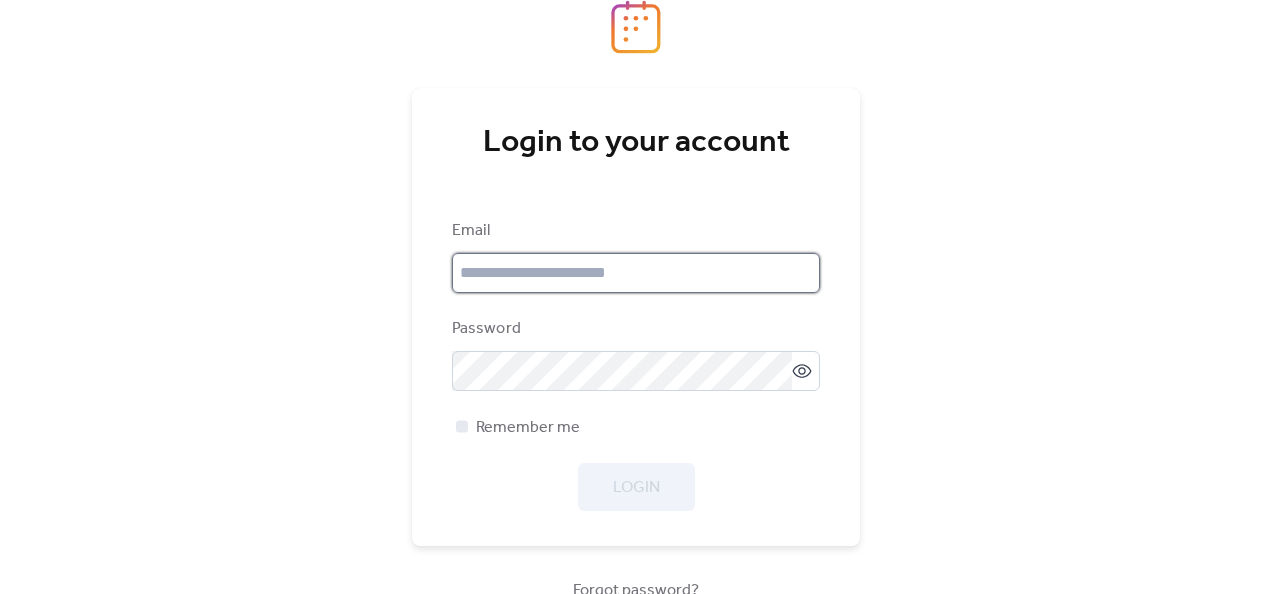 click at bounding box center [636, 273] 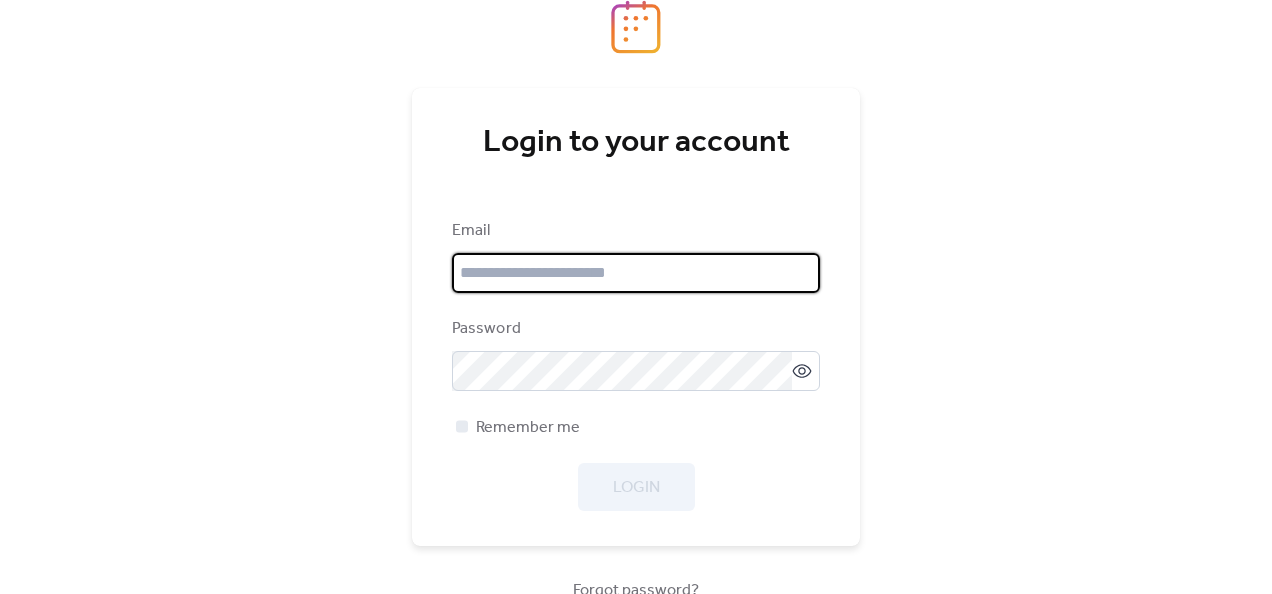 type on "**********" 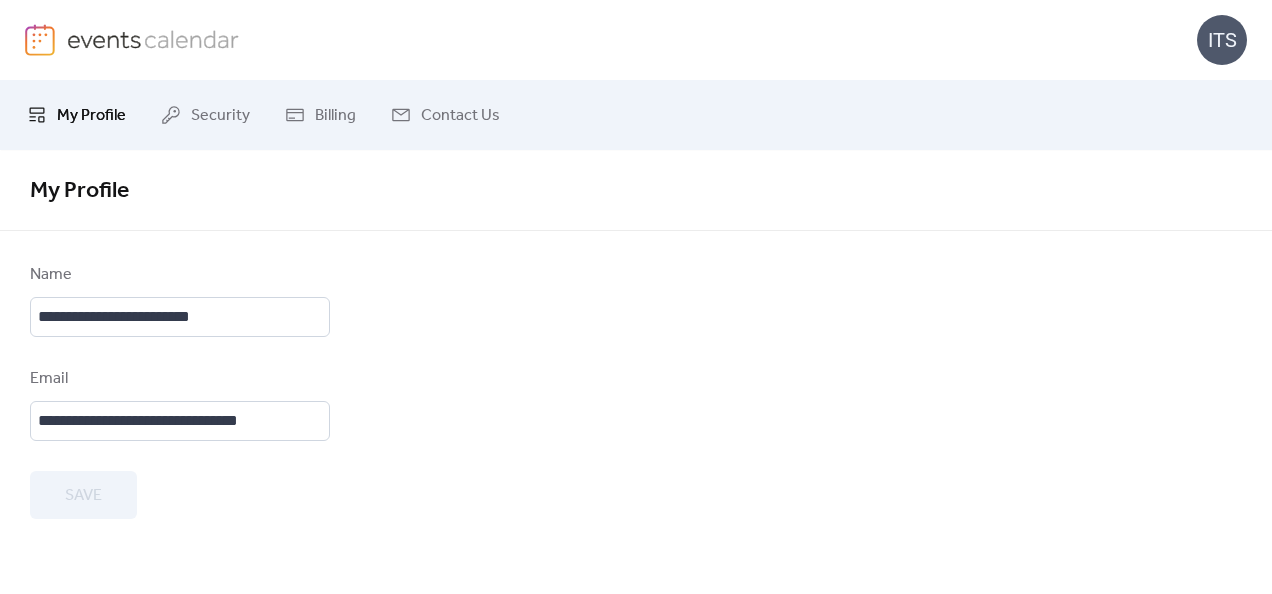 scroll, scrollTop: 0, scrollLeft: 0, axis: both 